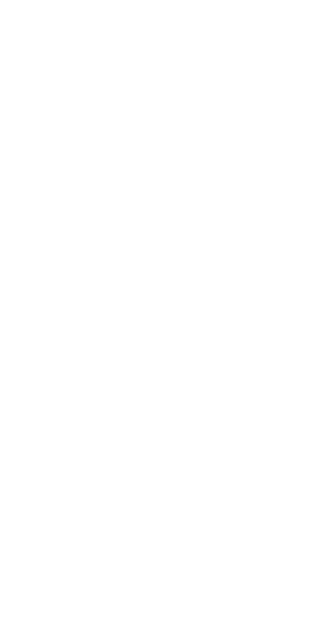 scroll, scrollTop: 0, scrollLeft: 0, axis: both 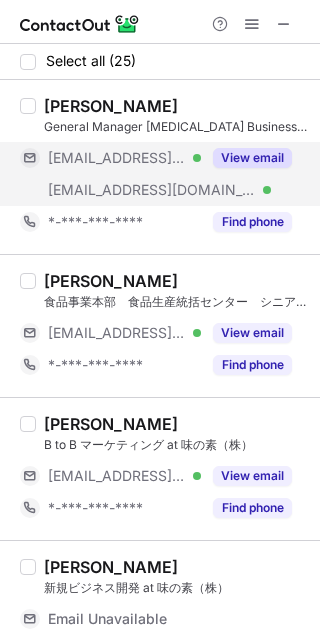 click on "View email" at bounding box center [252, 158] 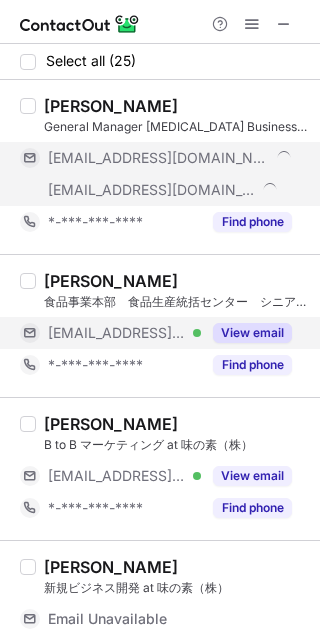 click on "View email" at bounding box center [246, 333] 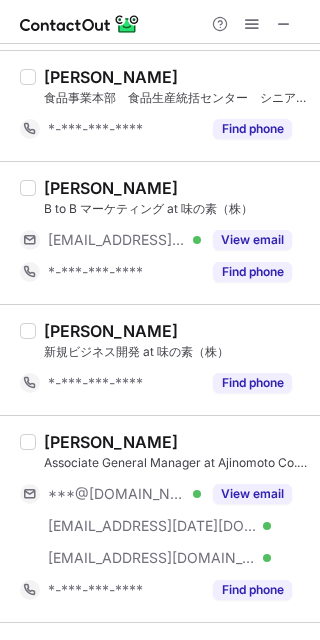 scroll, scrollTop: 176, scrollLeft: 0, axis: vertical 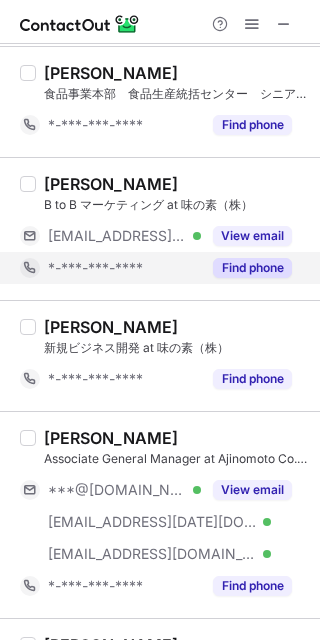 click on "Find phone" at bounding box center (246, 268) 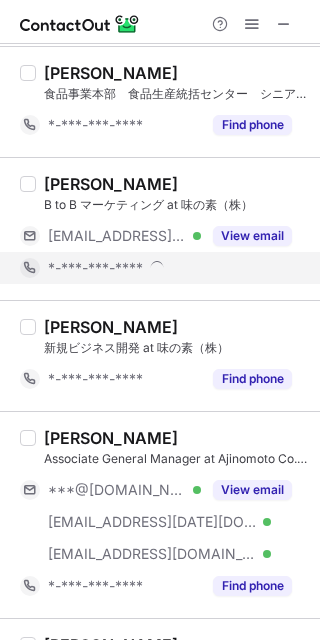 click on "*-***-***-****" at bounding box center [156, 268] 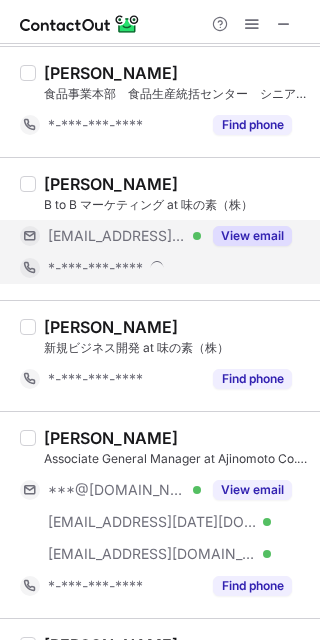 click on "View email" at bounding box center [252, 236] 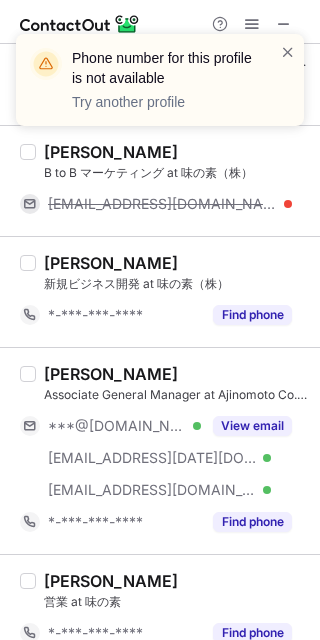 scroll, scrollTop: 405, scrollLeft: 0, axis: vertical 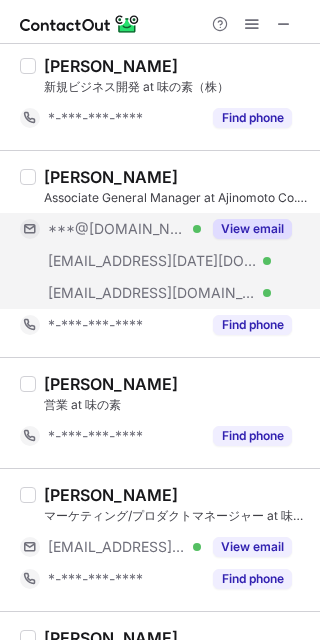 click on "View email" at bounding box center [252, 229] 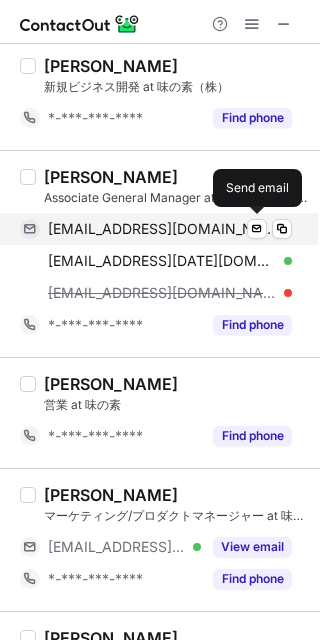 scroll, scrollTop: 373, scrollLeft: 0, axis: vertical 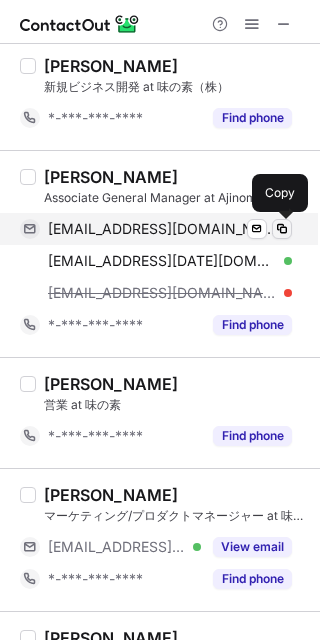 click at bounding box center (282, 229) 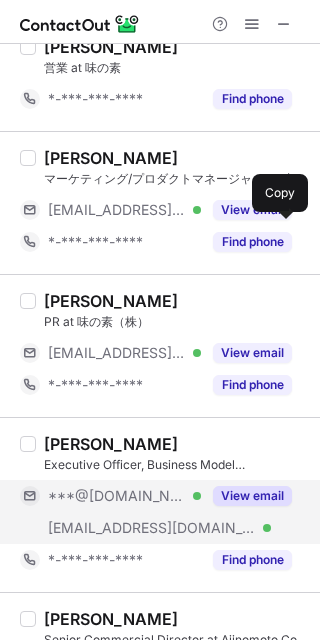 scroll, scrollTop: 561, scrollLeft: 0, axis: vertical 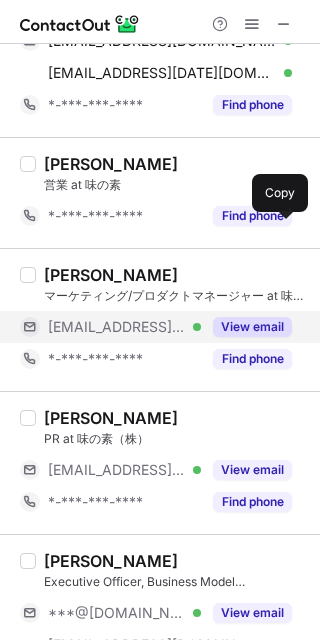click on "View email" at bounding box center (252, 327) 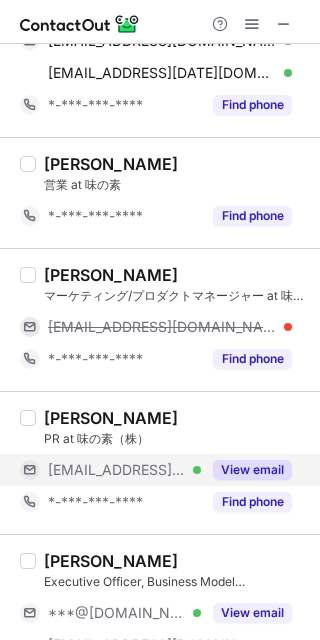 scroll, scrollTop: 893, scrollLeft: 0, axis: vertical 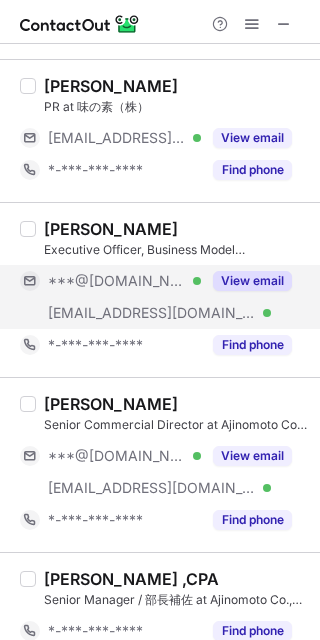 click on "View email" at bounding box center (252, 281) 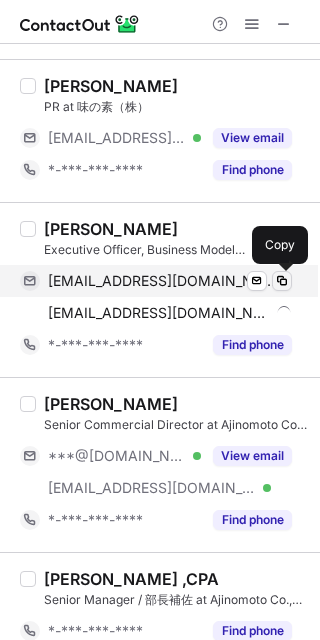 click at bounding box center [282, 281] 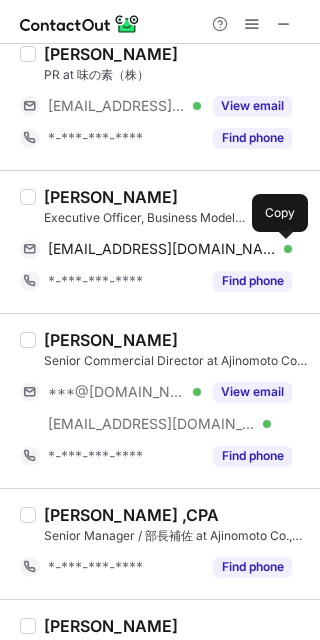 type 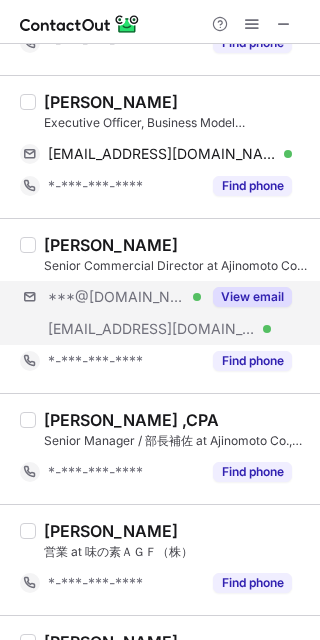 scroll, scrollTop: 1058, scrollLeft: 0, axis: vertical 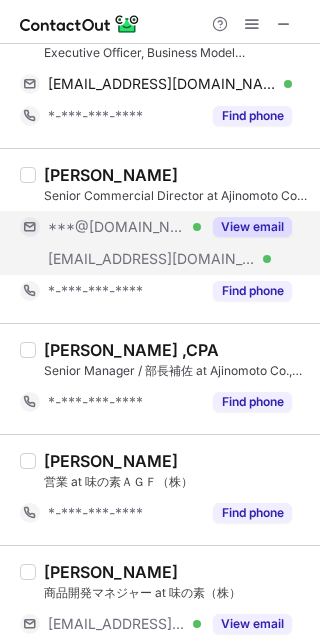 click on "View email" at bounding box center (246, 227) 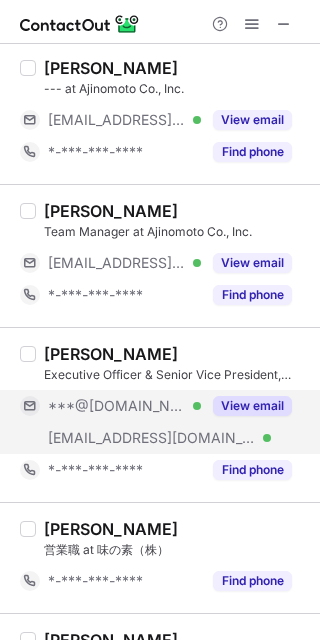 scroll, scrollTop: 1863, scrollLeft: 0, axis: vertical 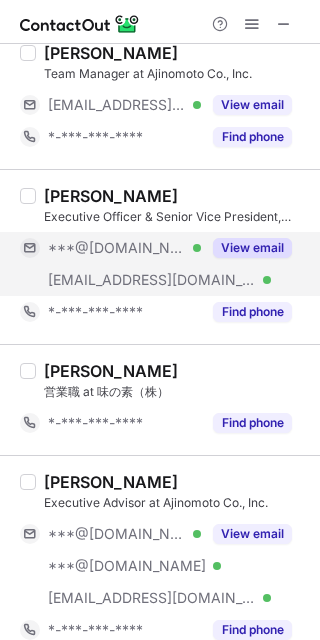 click on "View email" at bounding box center (252, 248) 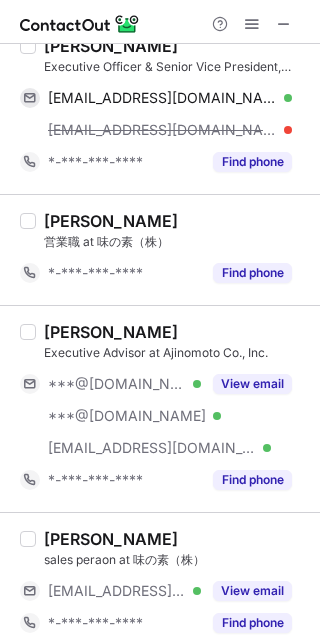 scroll, scrollTop: 2051, scrollLeft: 0, axis: vertical 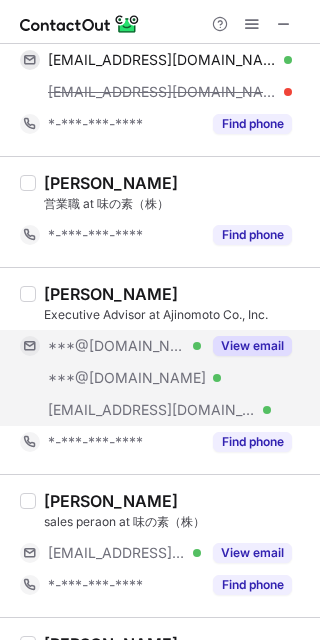 click on "View email" at bounding box center [252, 346] 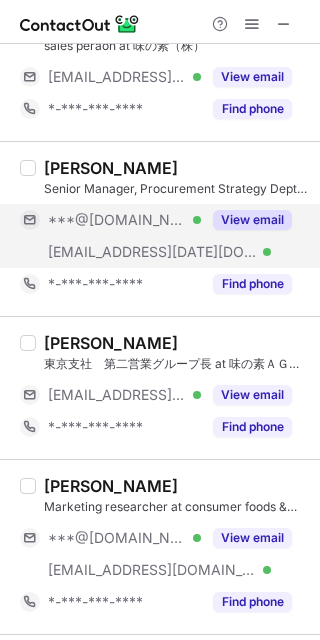 scroll, scrollTop: 2431, scrollLeft: 0, axis: vertical 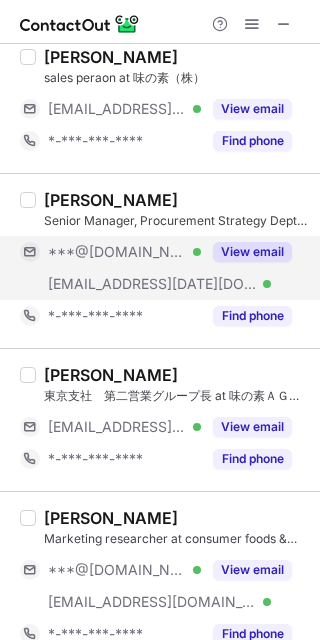 click on "View email" at bounding box center [252, 252] 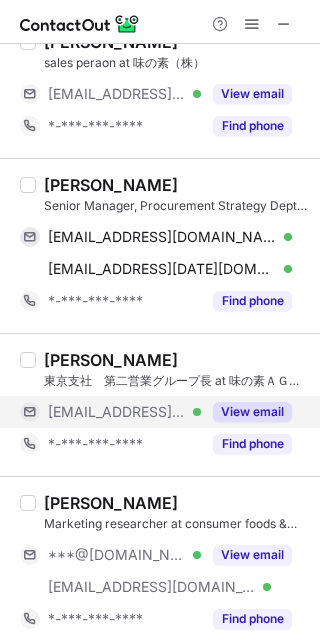 click on "View email" at bounding box center (246, 412) 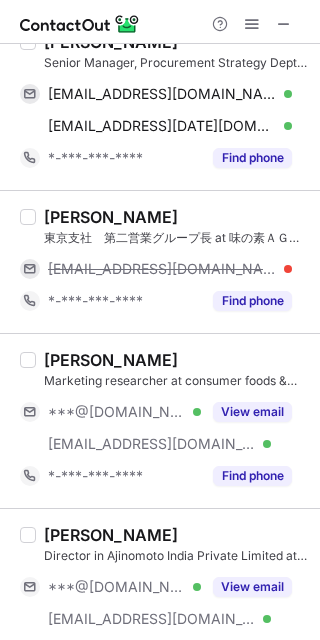 scroll, scrollTop: 2581, scrollLeft: 0, axis: vertical 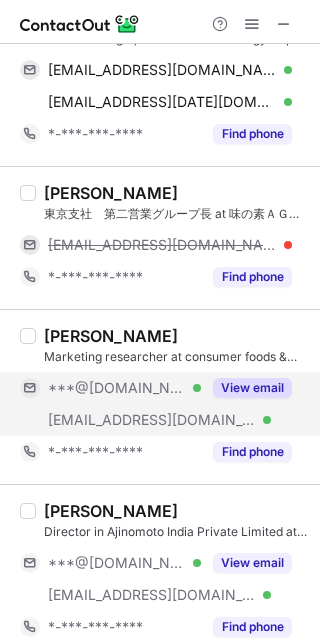 click on "View email" at bounding box center (252, 388) 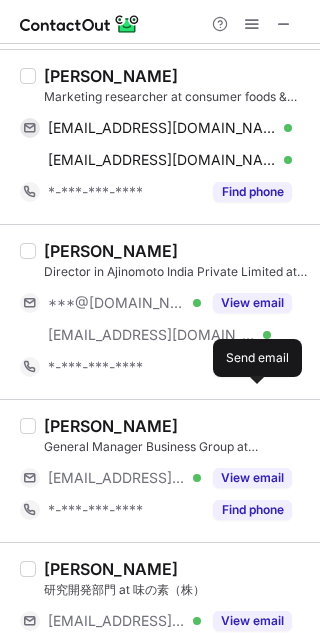 scroll, scrollTop: 2886, scrollLeft: 0, axis: vertical 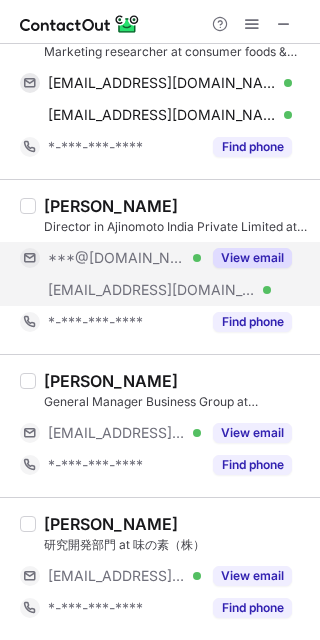 click on "View email" at bounding box center (246, 258) 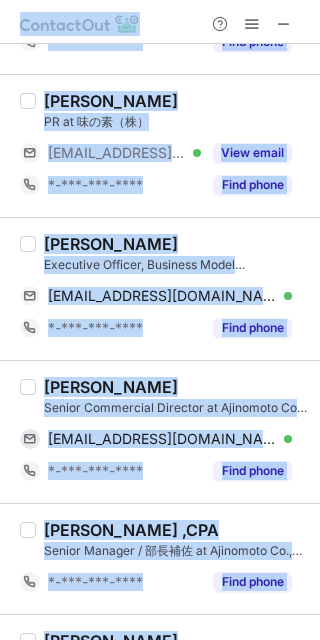 scroll, scrollTop: 0, scrollLeft: 0, axis: both 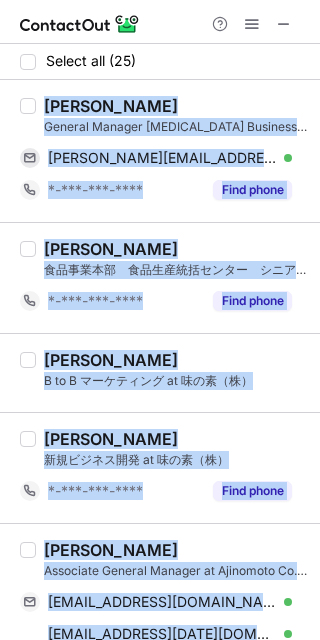 drag, startPoint x: 184, startPoint y: 618, endPoint x: 36, endPoint y: 112, distance: 527.20013 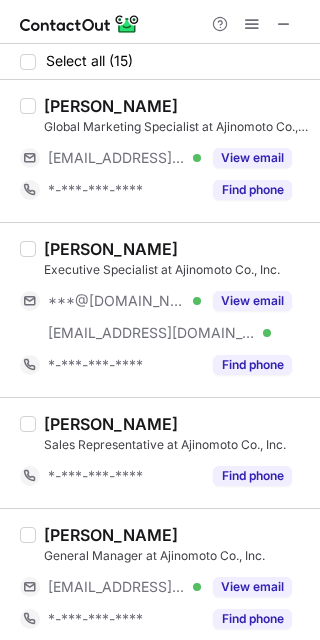 scroll, scrollTop: 24, scrollLeft: 0, axis: vertical 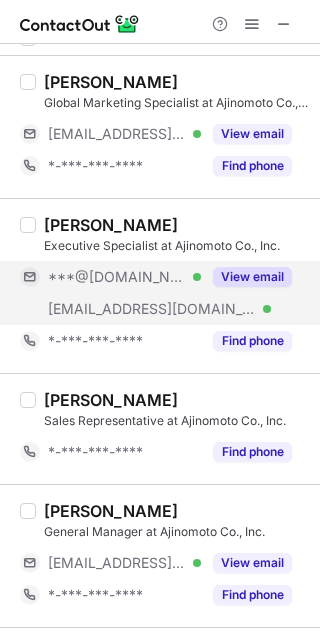 click on "View email" at bounding box center (252, 277) 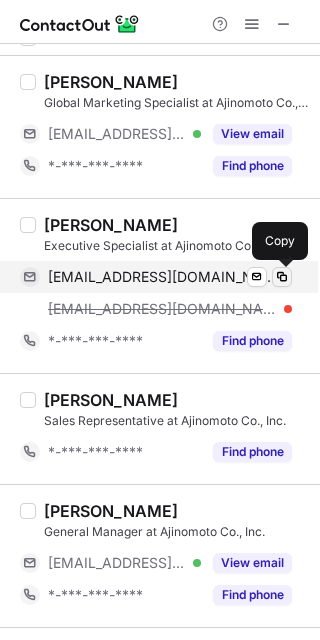 click at bounding box center [282, 277] 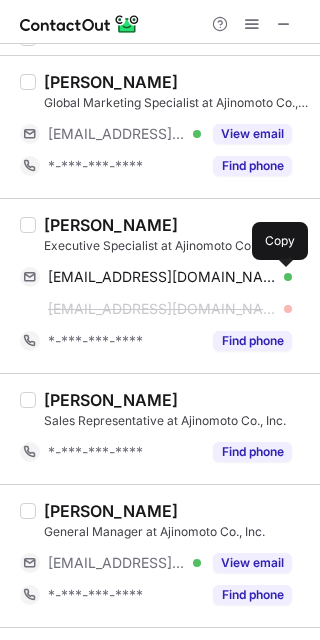 type 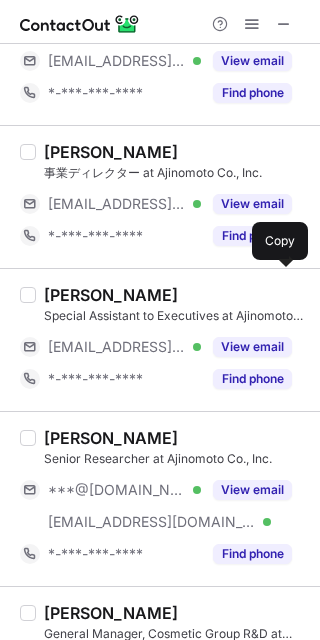 scroll, scrollTop: 761, scrollLeft: 0, axis: vertical 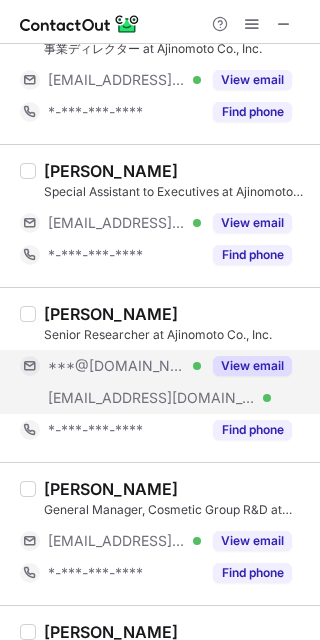 click on "View email" at bounding box center (252, 366) 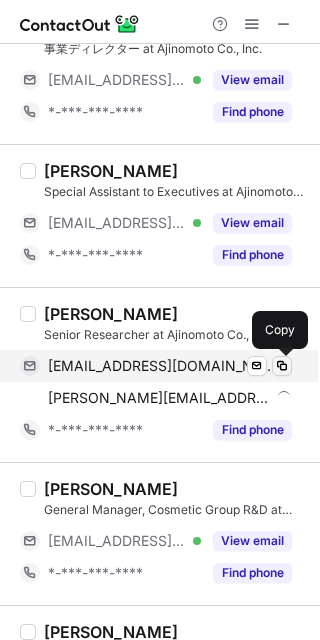 click at bounding box center (282, 366) 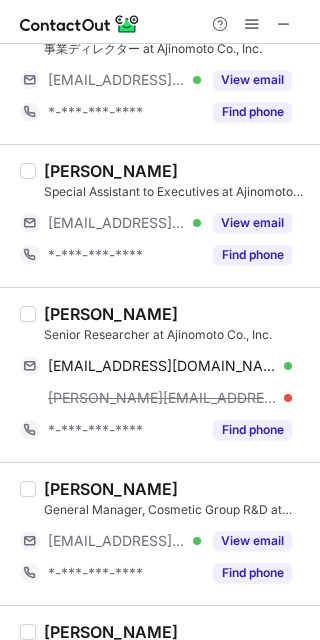 type 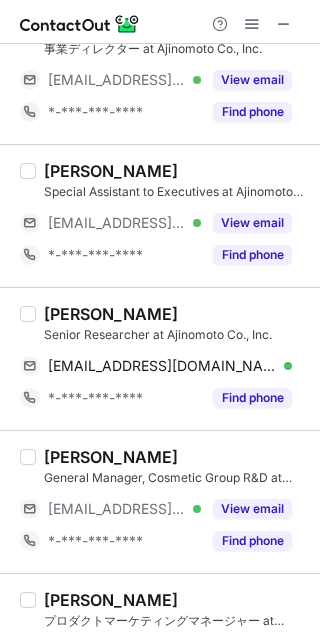 click on "Senior Researcher at Ajinomoto Co., Inc." at bounding box center [176, 335] 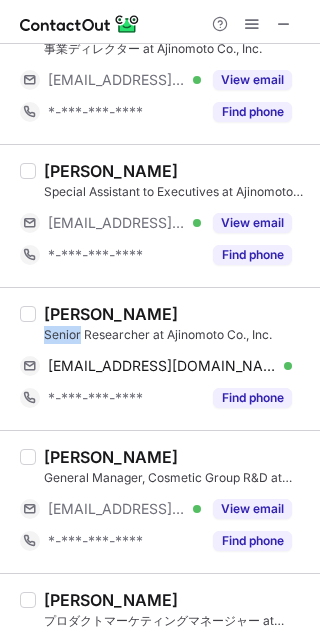 click on "Senior Researcher at Ajinomoto Co., Inc." at bounding box center (176, 335) 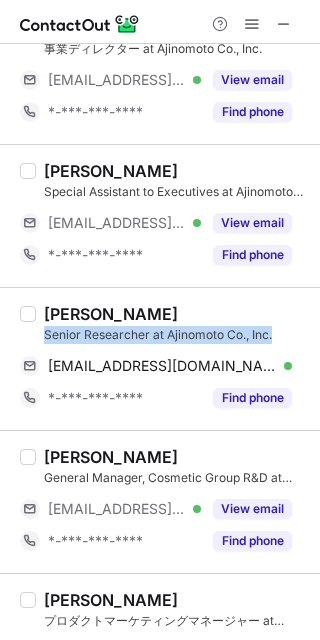 click on "Senior Researcher at Ajinomoto Co., Inc." at bounding box center [176, 335] 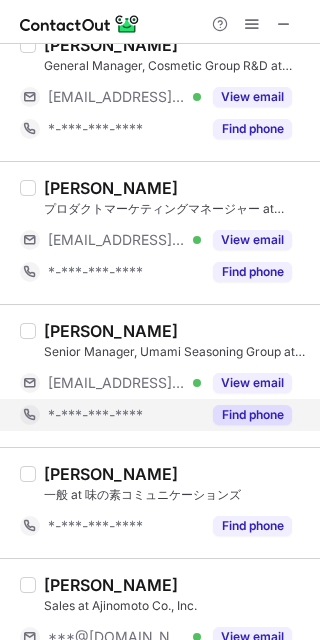 scroll, scrollTop: 1468, scrollLeft: 0, axis: vertical 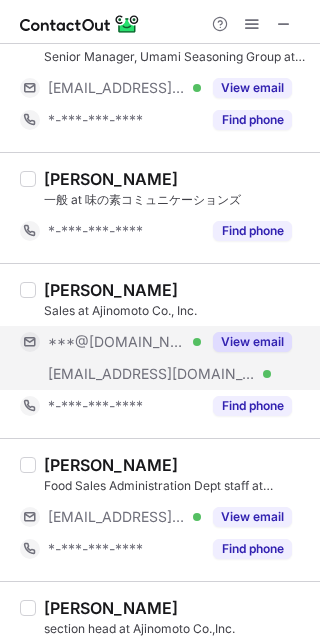 click on "View email" at bounding box center (252, 342) 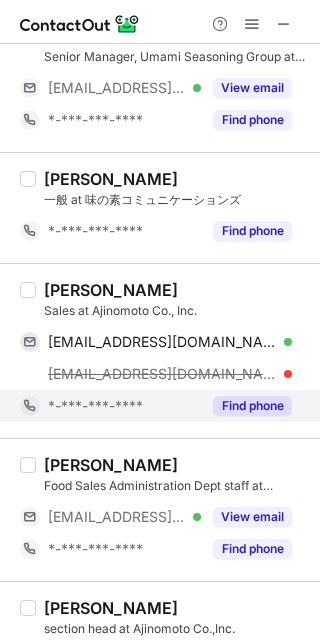 scroll, scrollTop: 1507, scrollLeft: 0, axis: vertical 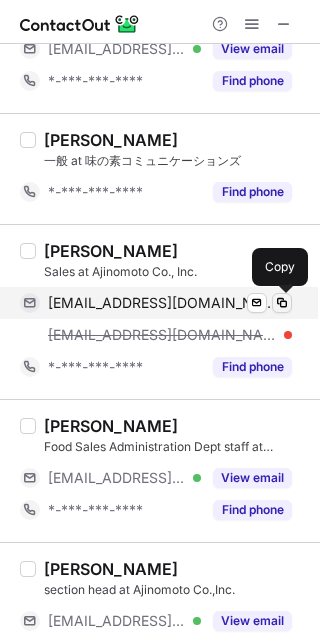 click at bounding box center (282, 303) 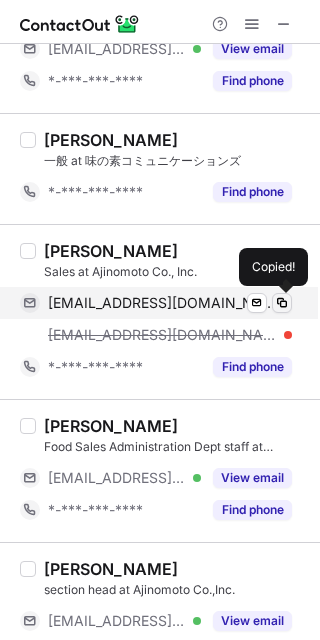 type 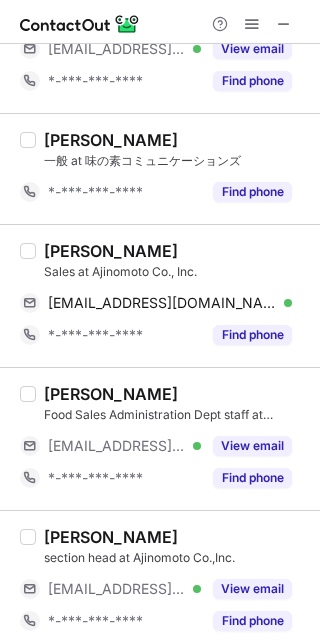 scroll, scrollTop: 1520, scrollLeft: 0, axis: vertical 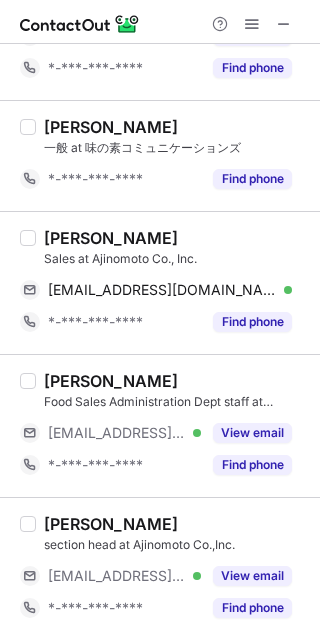 click on "Sales at Ajinomoto Co., Inc." at bounding box center (176, 259) 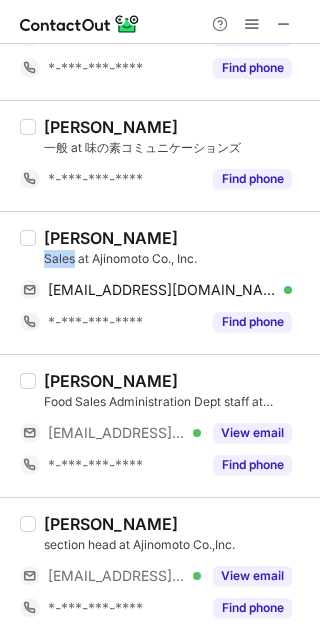 click on "Sales at Ajinomoto Co., Inc." at bounding box center (176, 259) 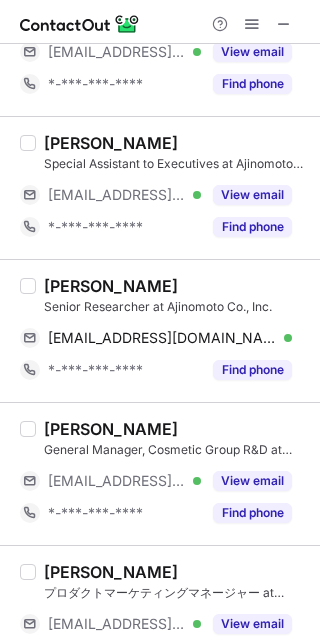 scroll, scrollTop: 1520, scrollLeft: 0, axis: vertical 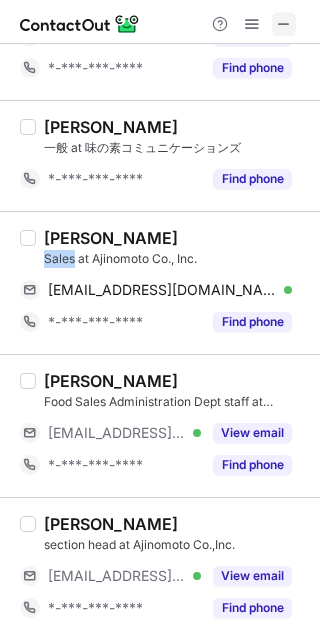 click at bounding box center (284, 24) 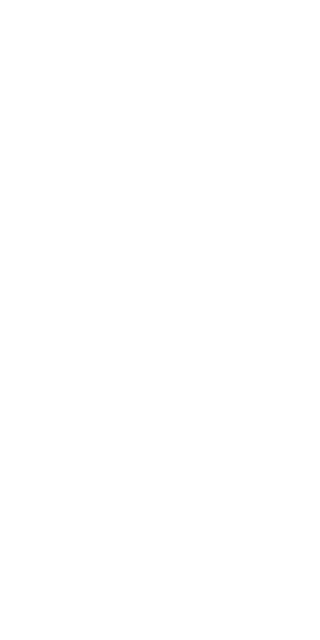 scroll, scrollTop: 0, scrollLeft: 0, axis: both 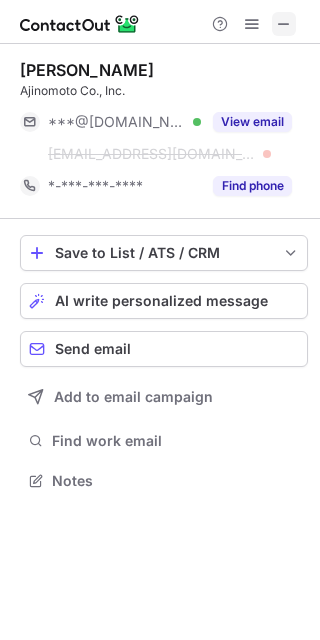 click at bounding box center (284, 24) 